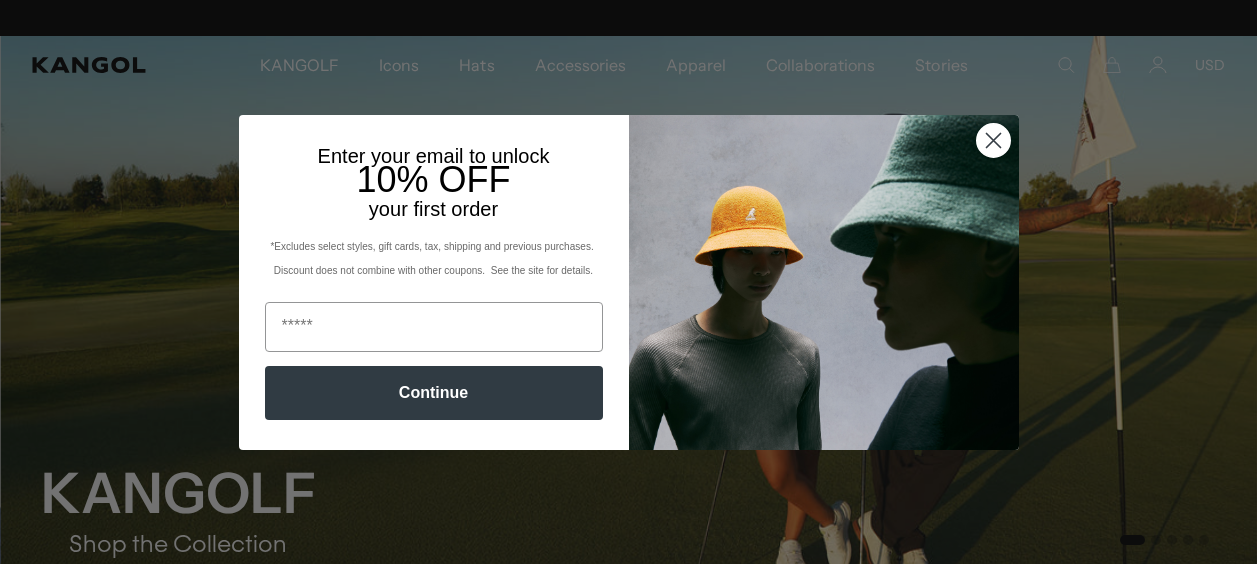 scroll, scrollTop: 0, scrollLeft: 0, axis: both 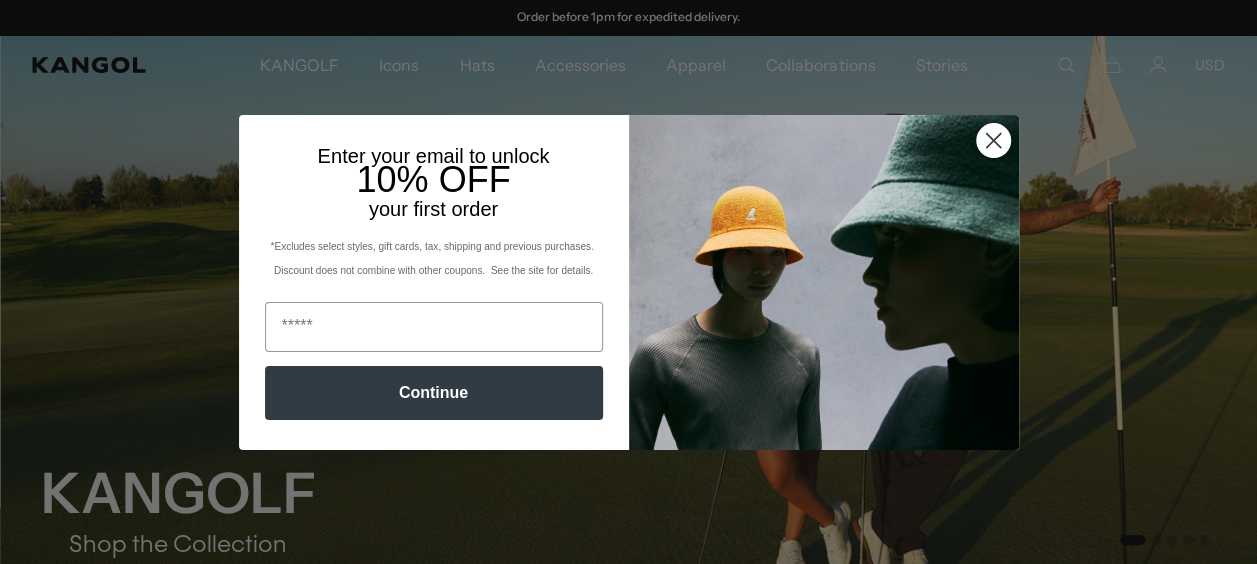 click 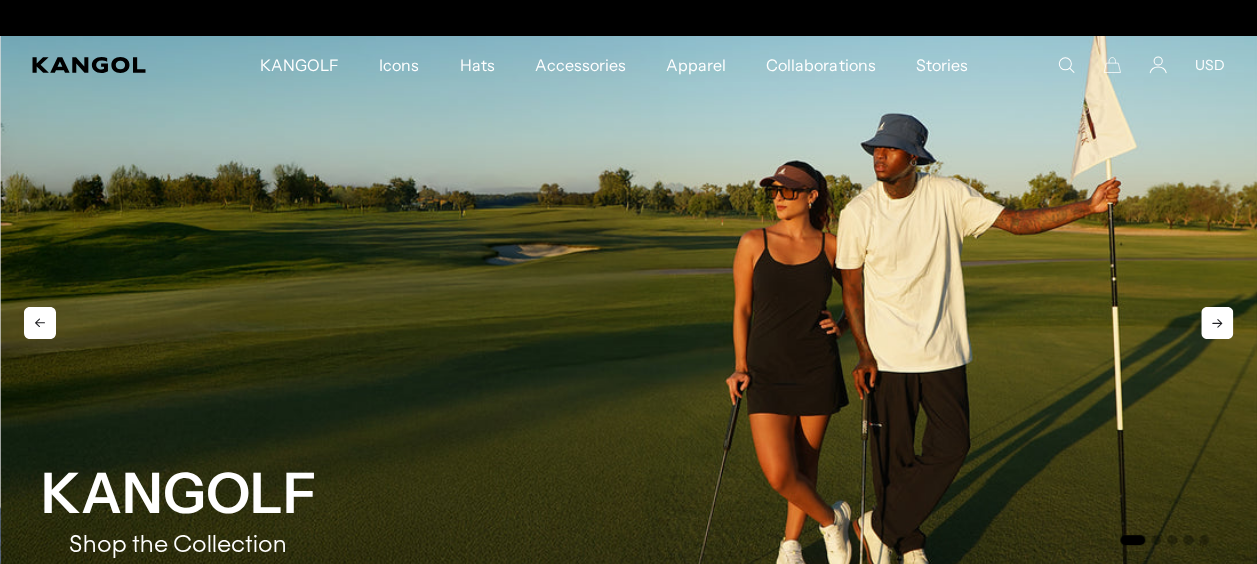 scroll, scrollTop: 0, scrollLeft: 0, axis: both 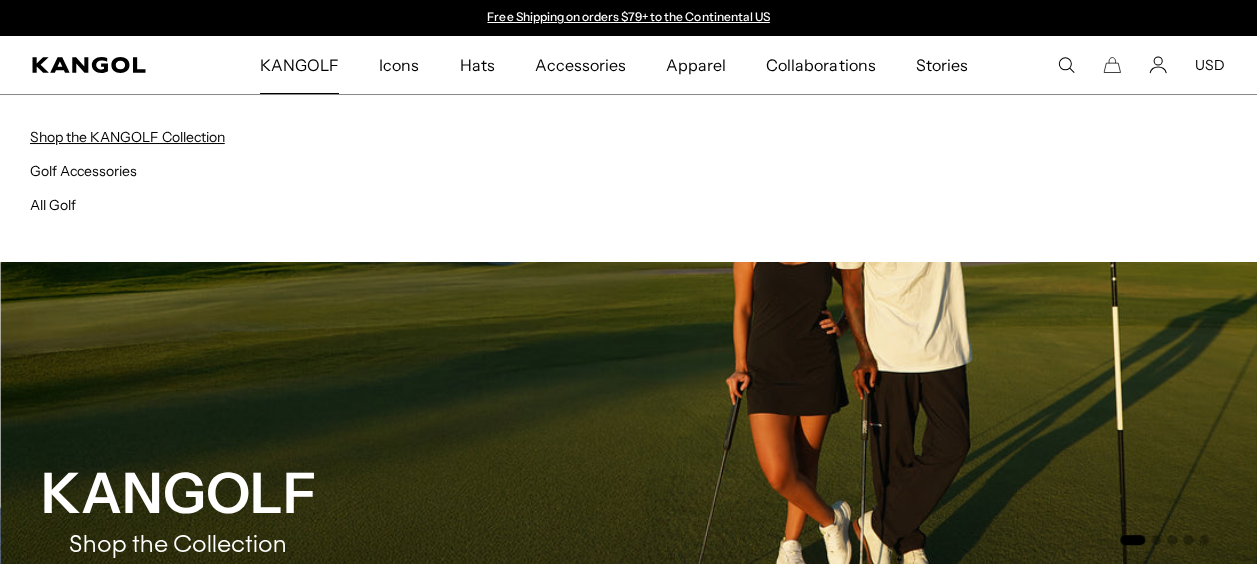 click on "Shop the KANGOLF Collection" at bounding box center (127, 137) 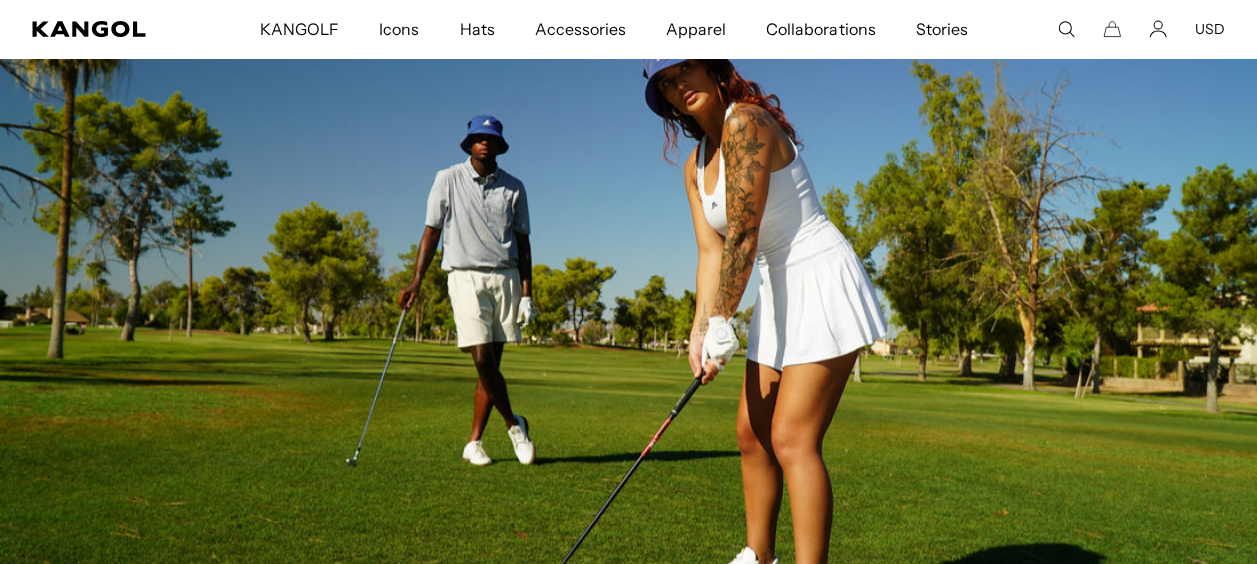 scroll, scrollTop: 300, scrollLeft: 0, axis: vertical 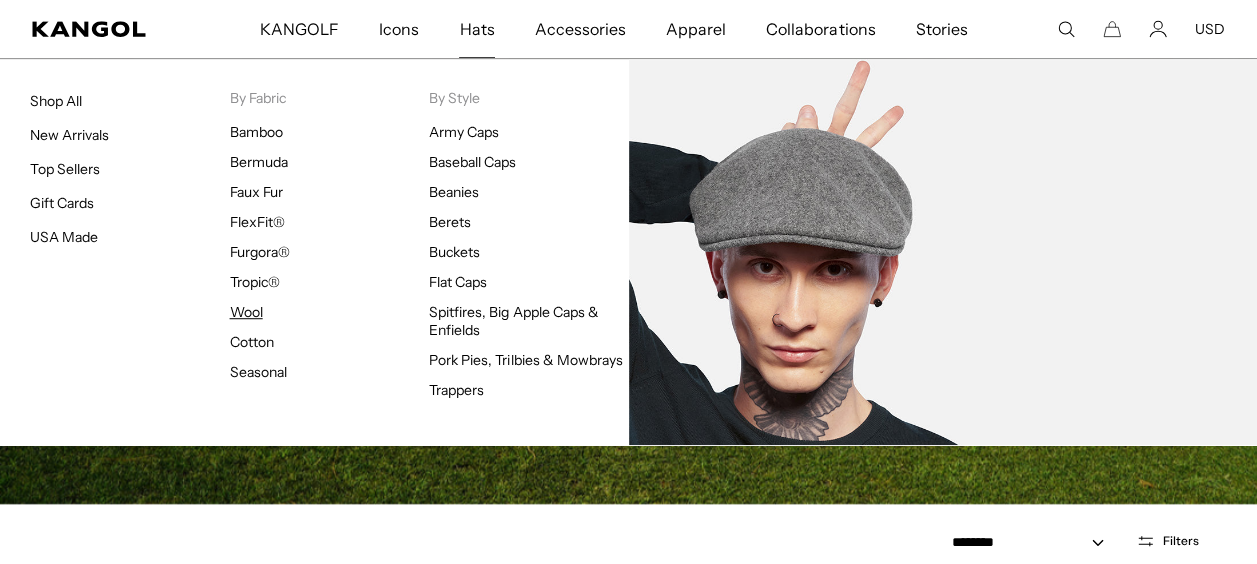 click on "Wool" at bounding box center (246, 312) 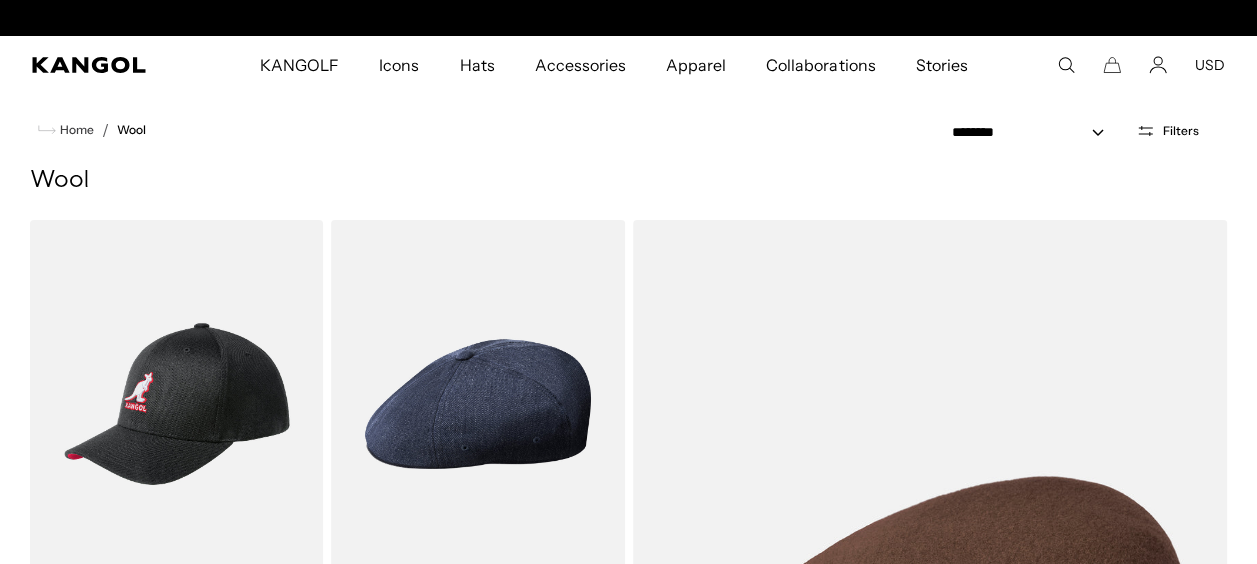 scroll, scrollTop: 400, scrollLeft: 0, axis: vertical 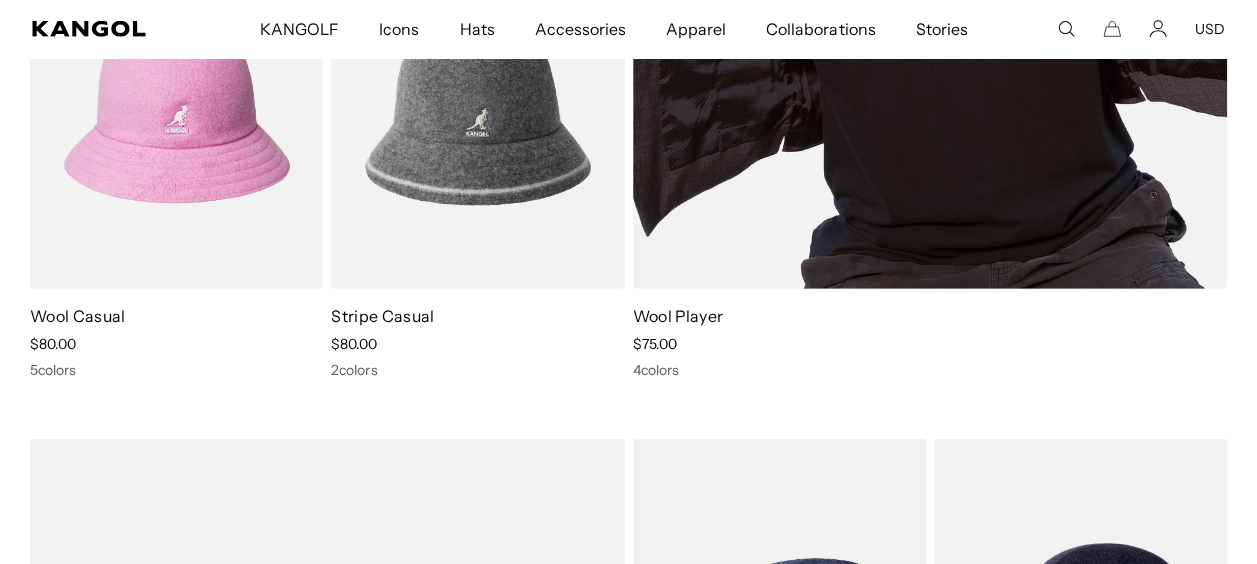 click at bounding box center [930, -139] 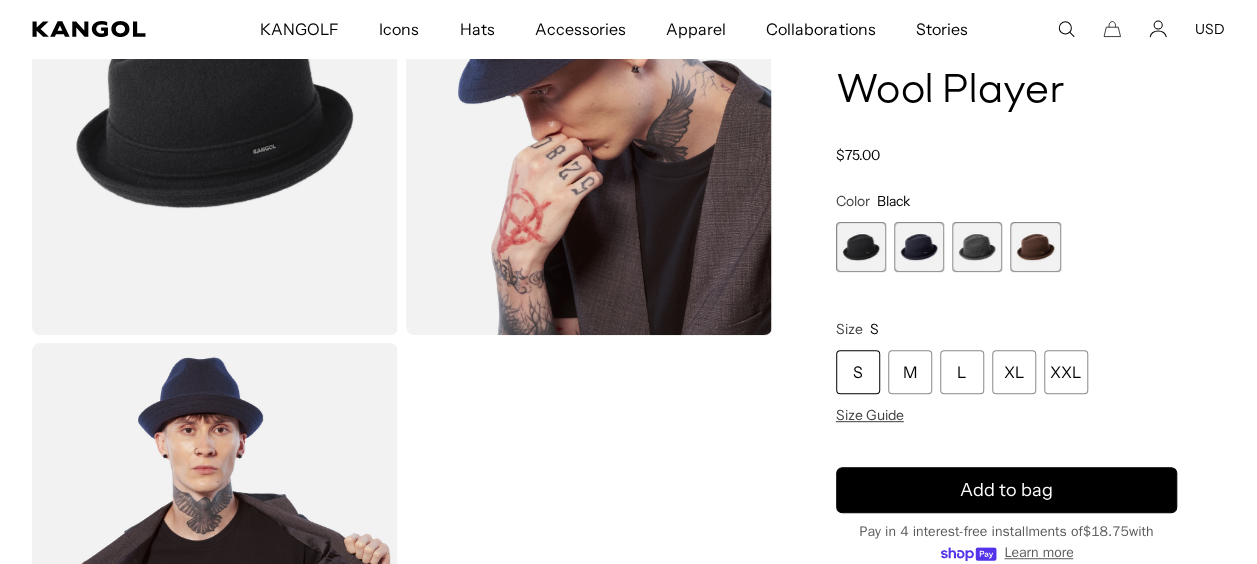 scroll, scrollTop: 300, scrollLeft: 0, axis: vertical 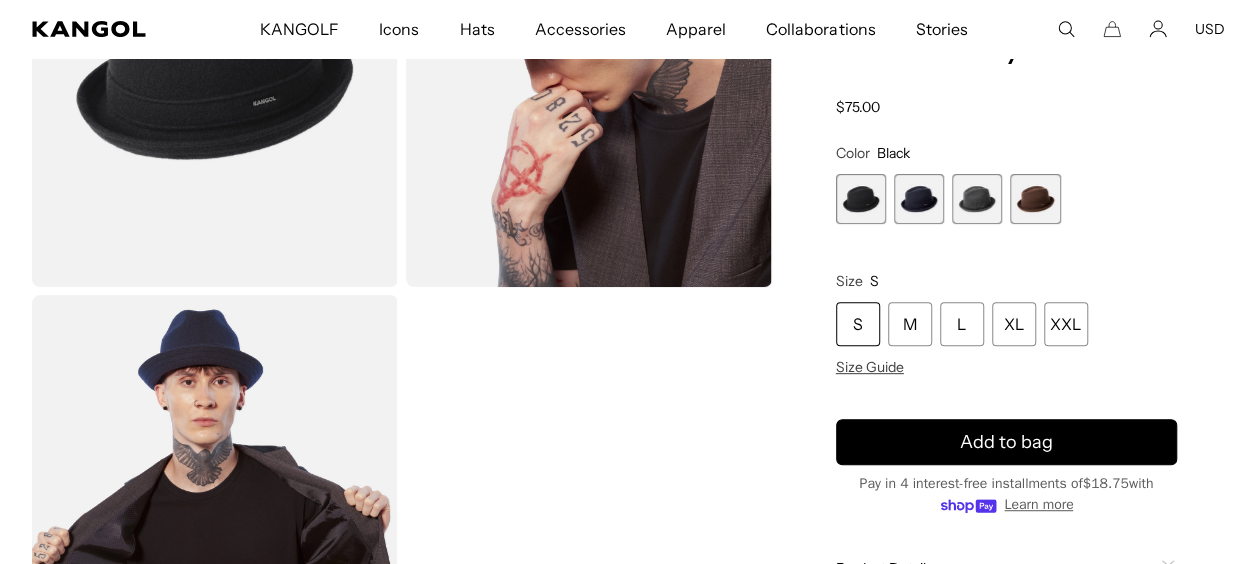 click at bounding box center (919, 199) 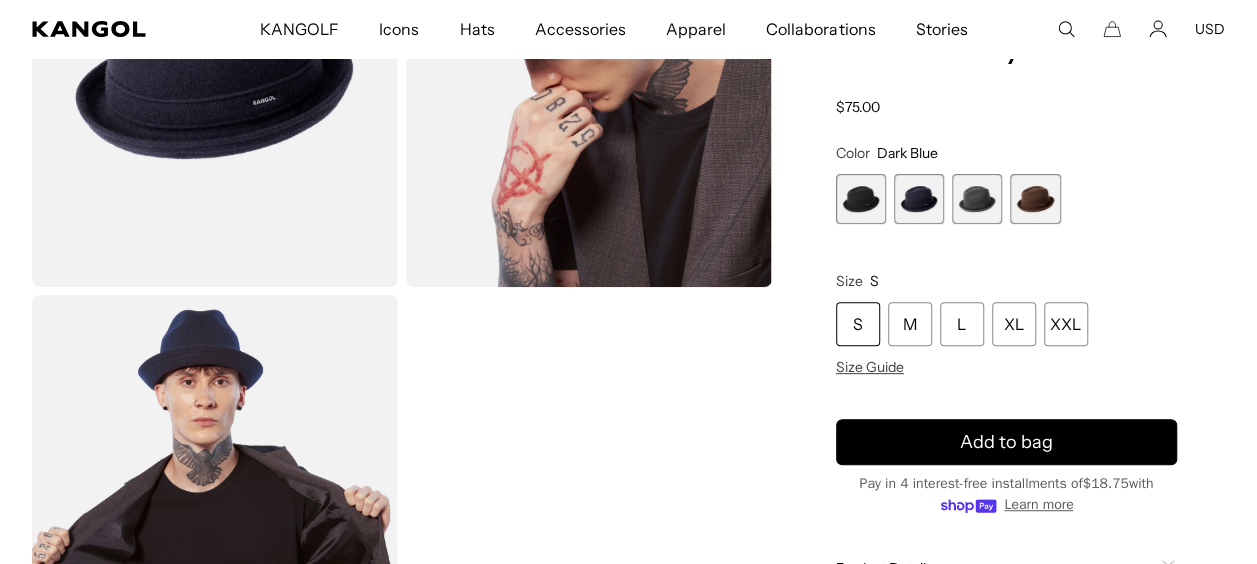 scroll, scrollTop: 0, scrollLeft: 0, axis: both 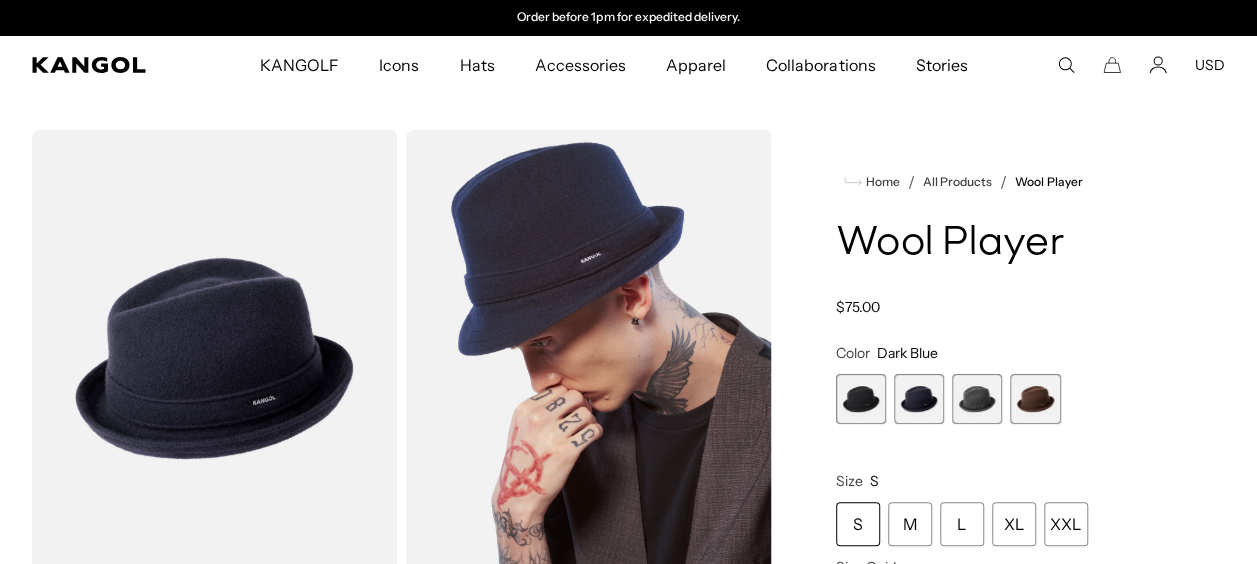 click at bounding box center [977, 399] 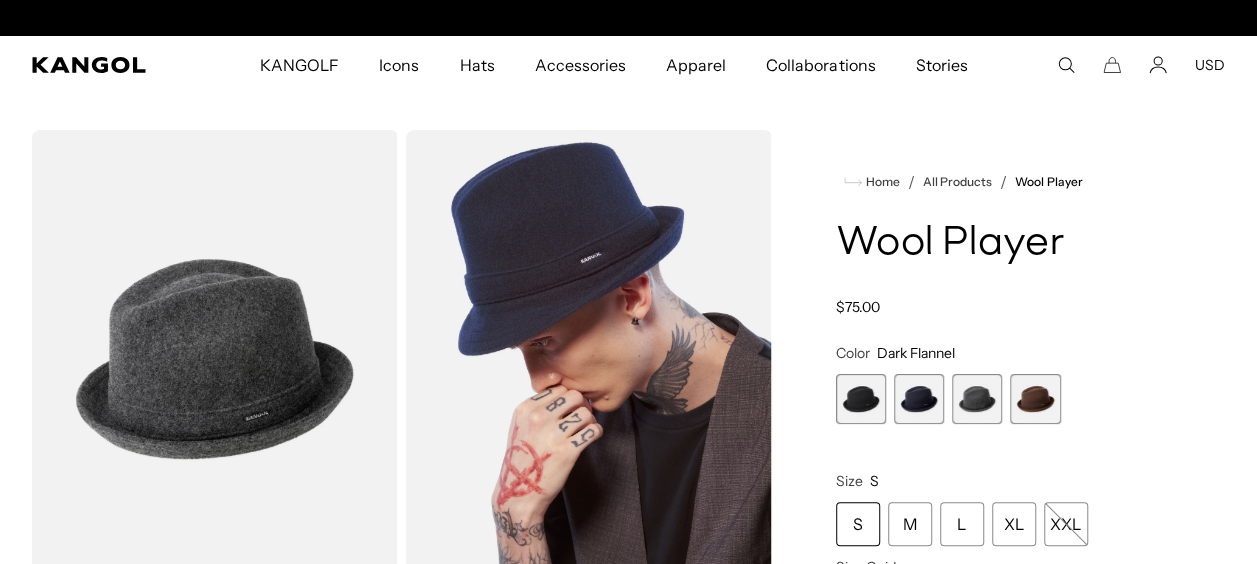 scroll, scrollTop: 0, scrollLeft: 0, axis: both 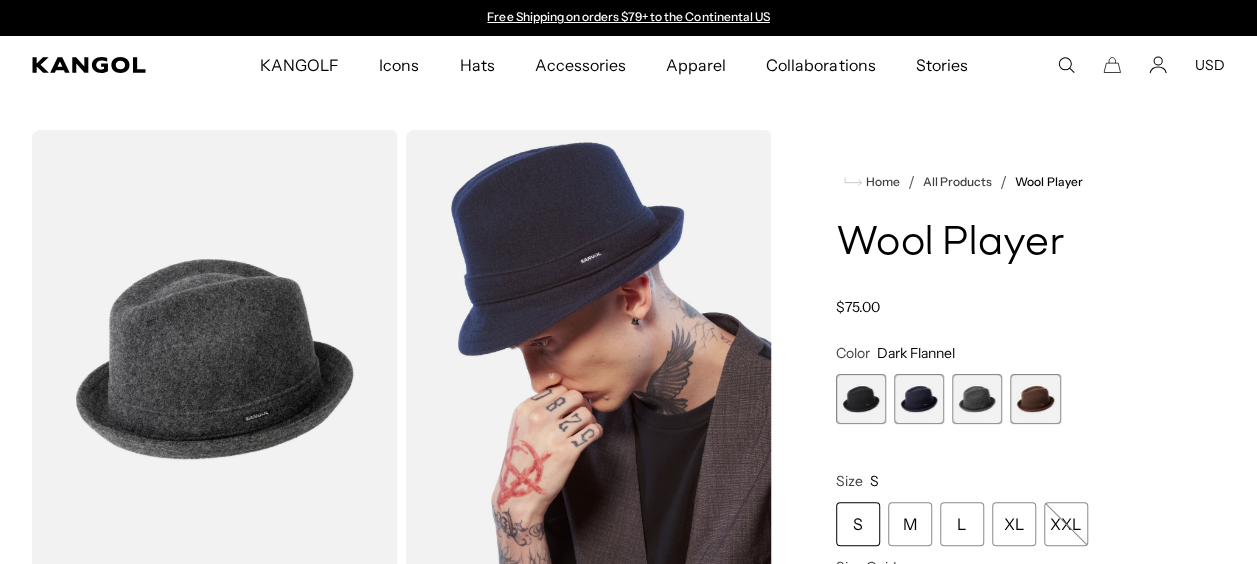 click at bounding box center (1035, 399) 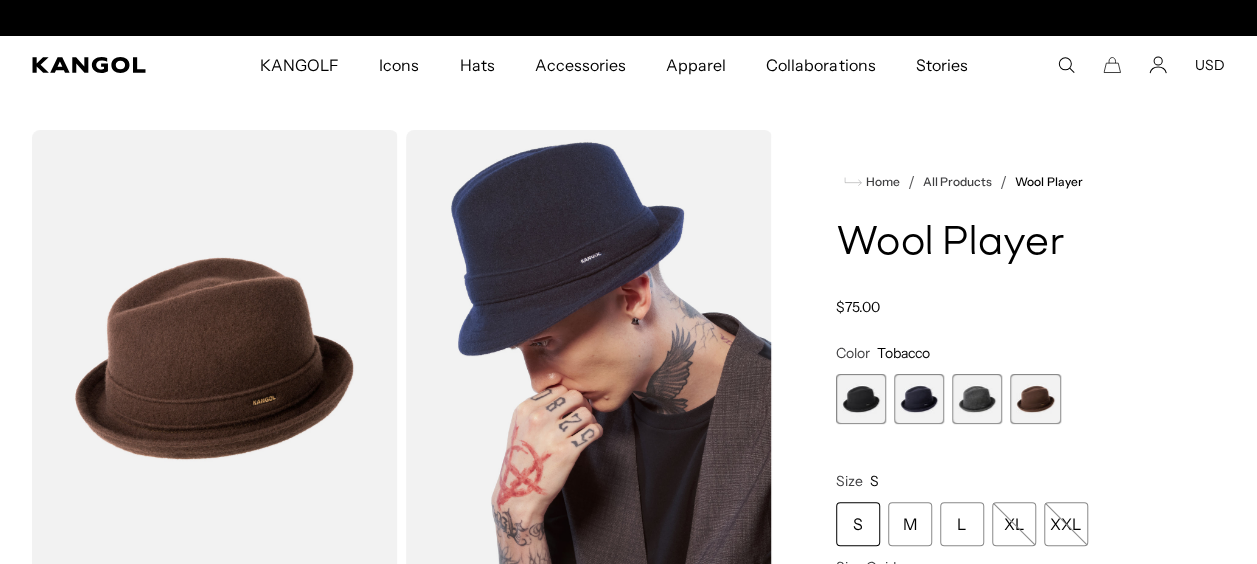 scroll, scrollTop: 0, scrollLeft: 509, axis: horizontal 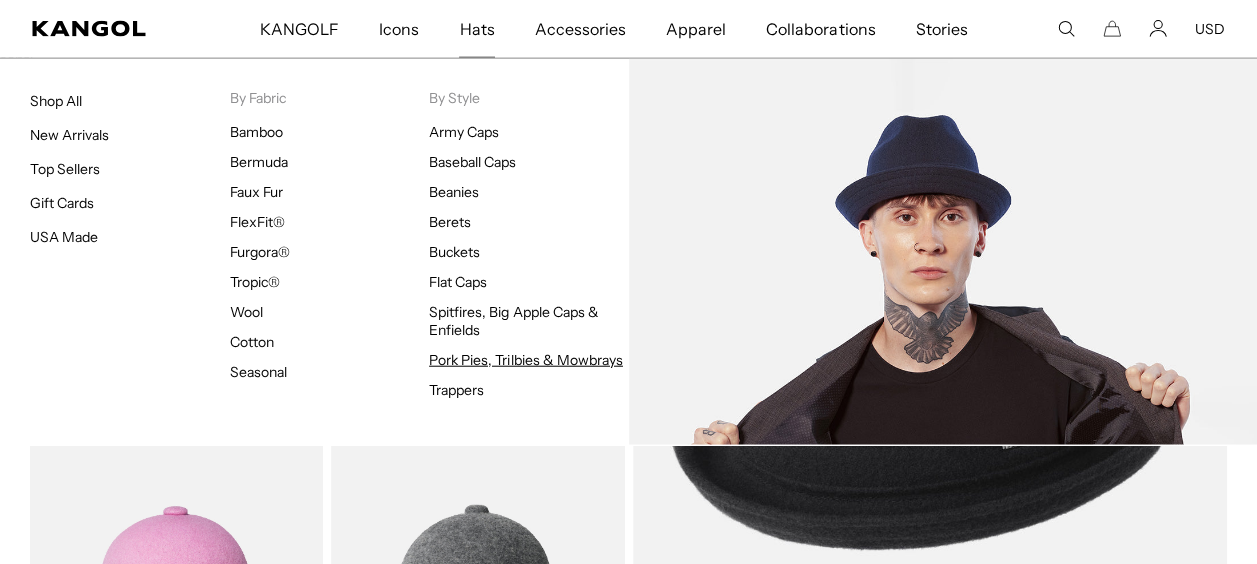 click on "Pork Pies, Trilbies & Mowbrays" at bounding box center [526, 360] 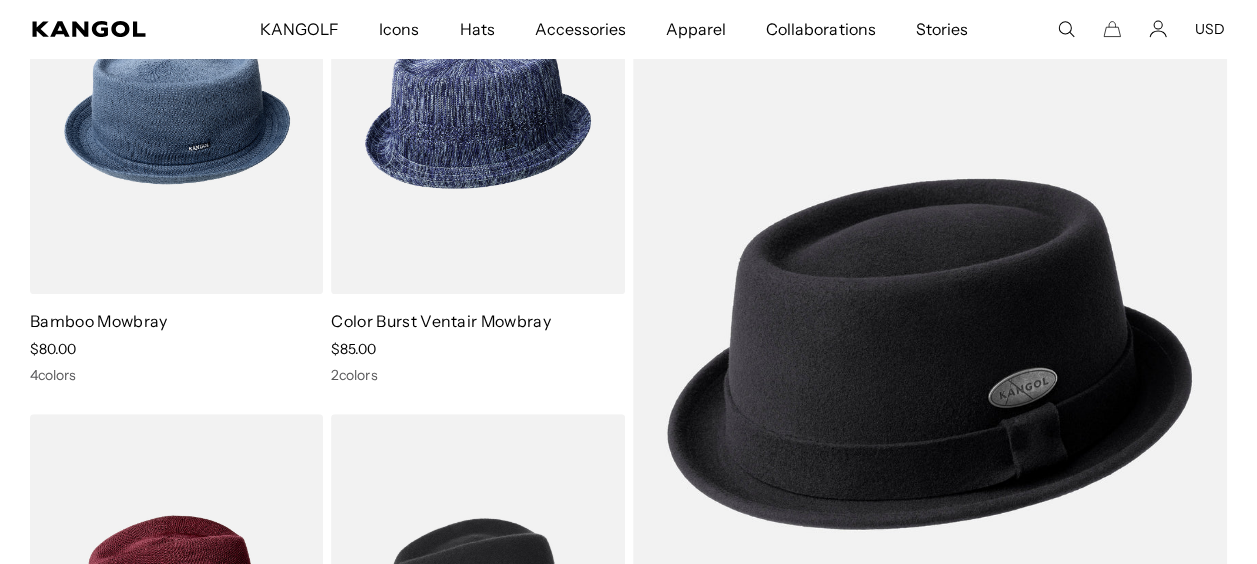 scroll, scrollTop: 300, scrollLeft: 0, axis: vertical 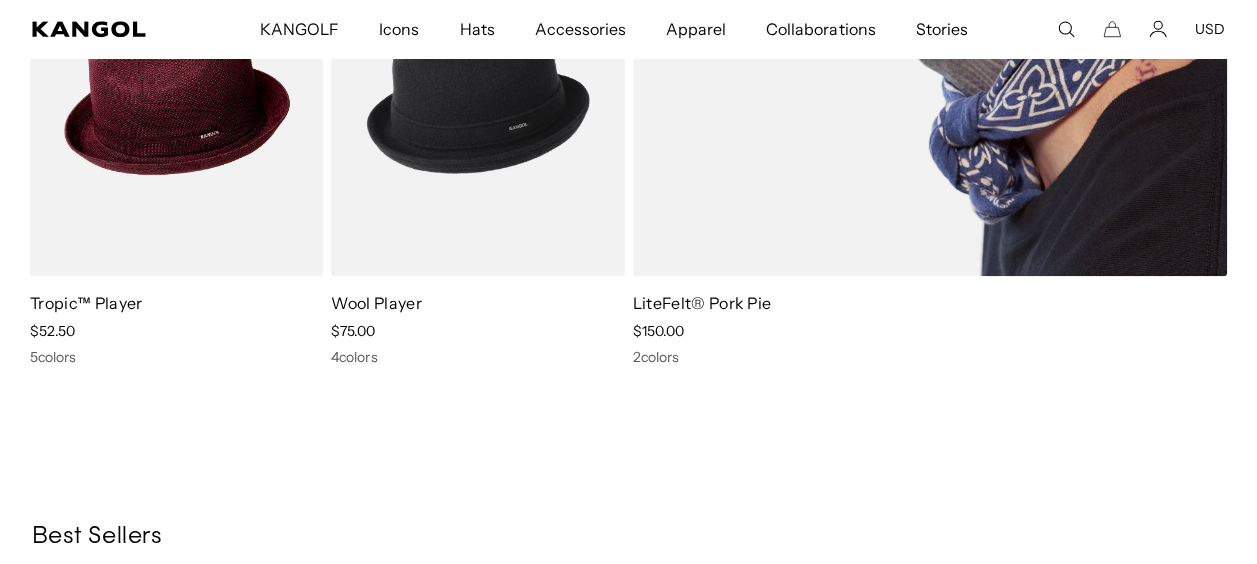 click at bounding box center [930, -152] 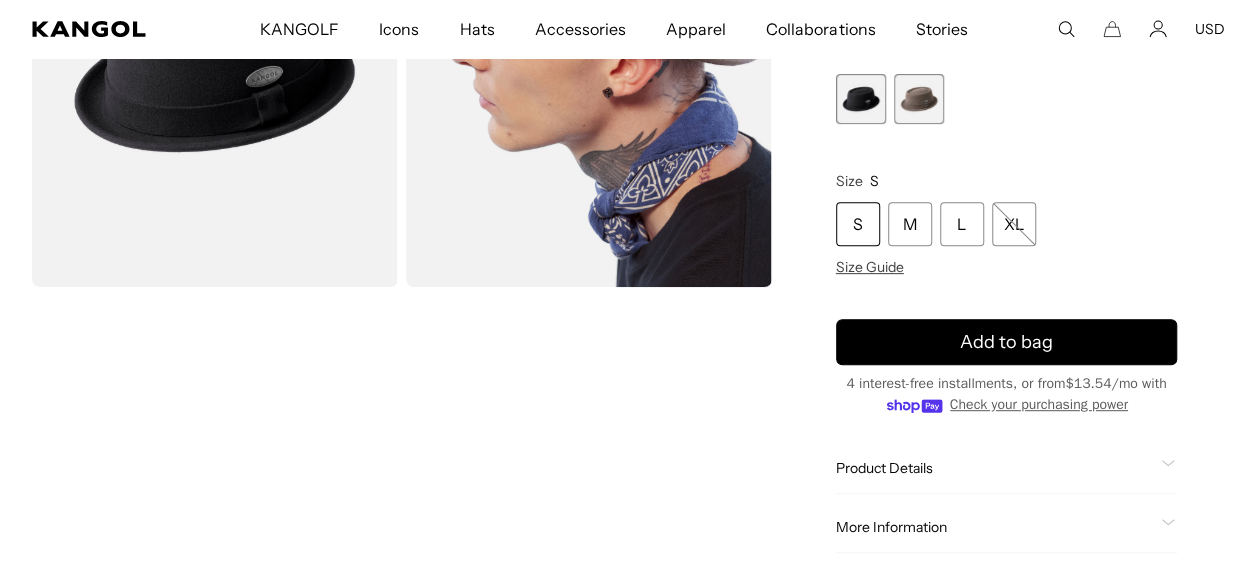 scroll, scrollTop: 0, scrollLeft: 0, axis: both 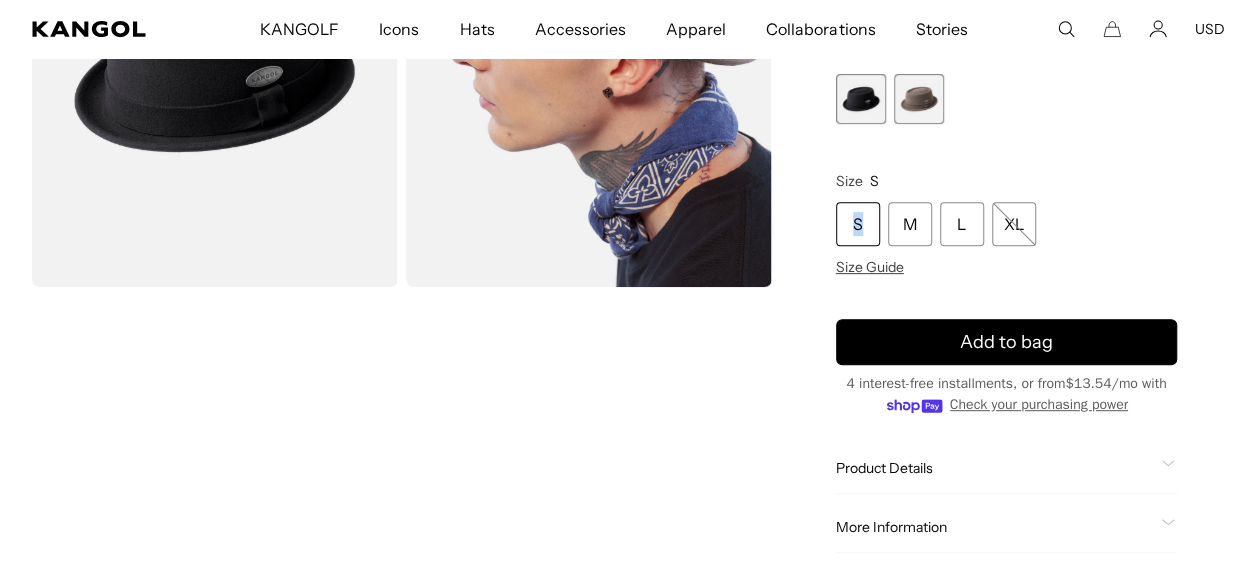 click on "S" at bounding box center (858, 224) 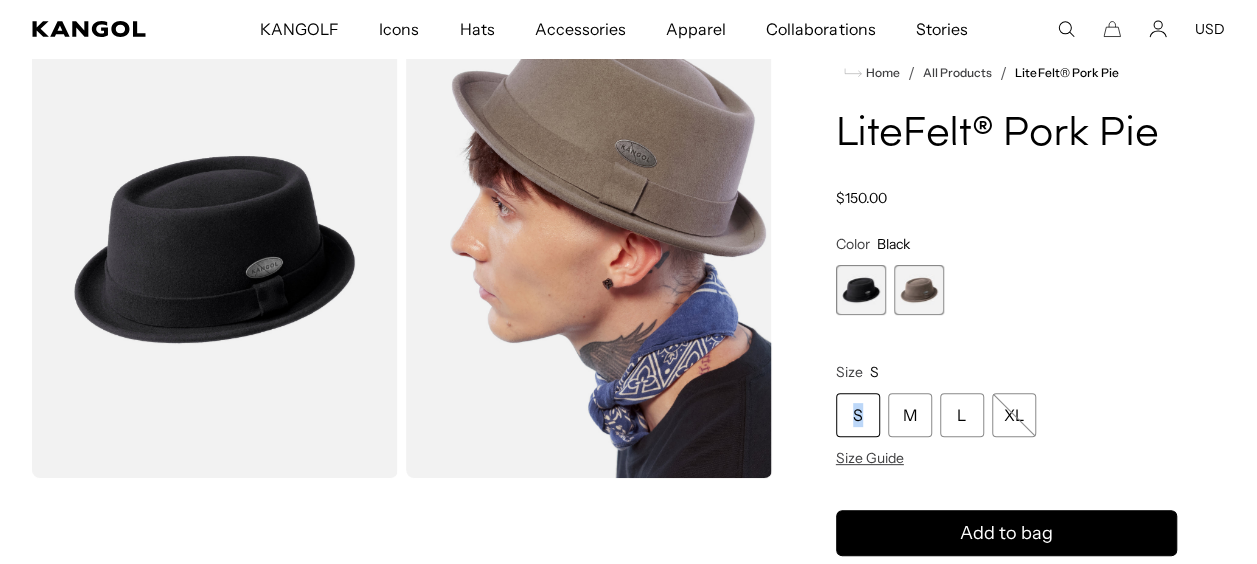 scroll, scrollTop: 0, scrollLeft: 0, axis: both 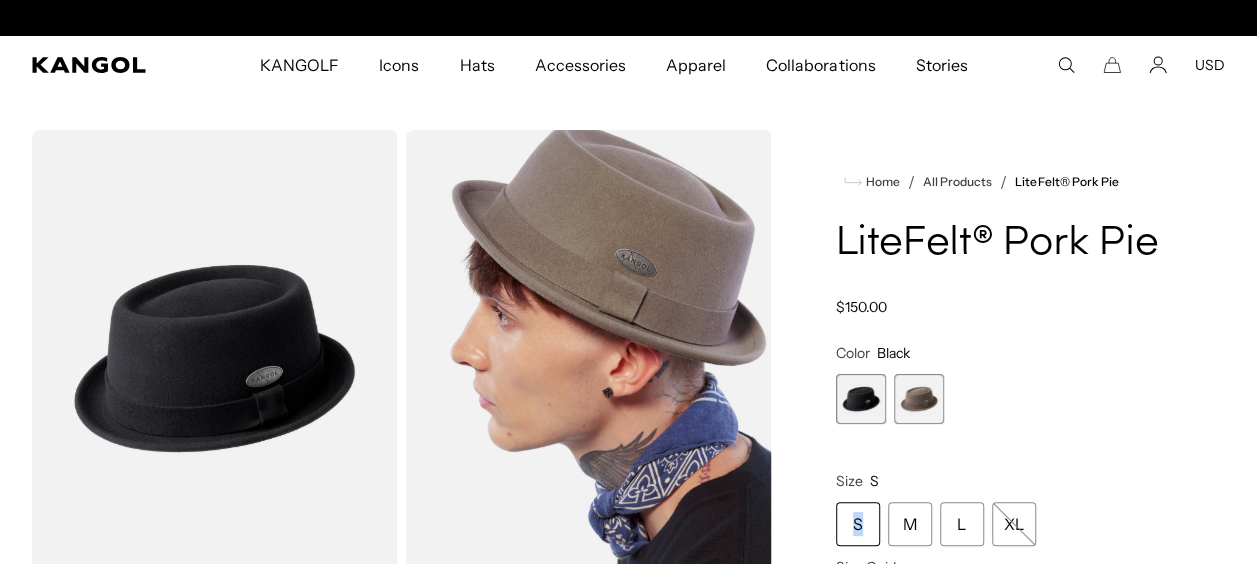 click at bounding box center (919, 399) 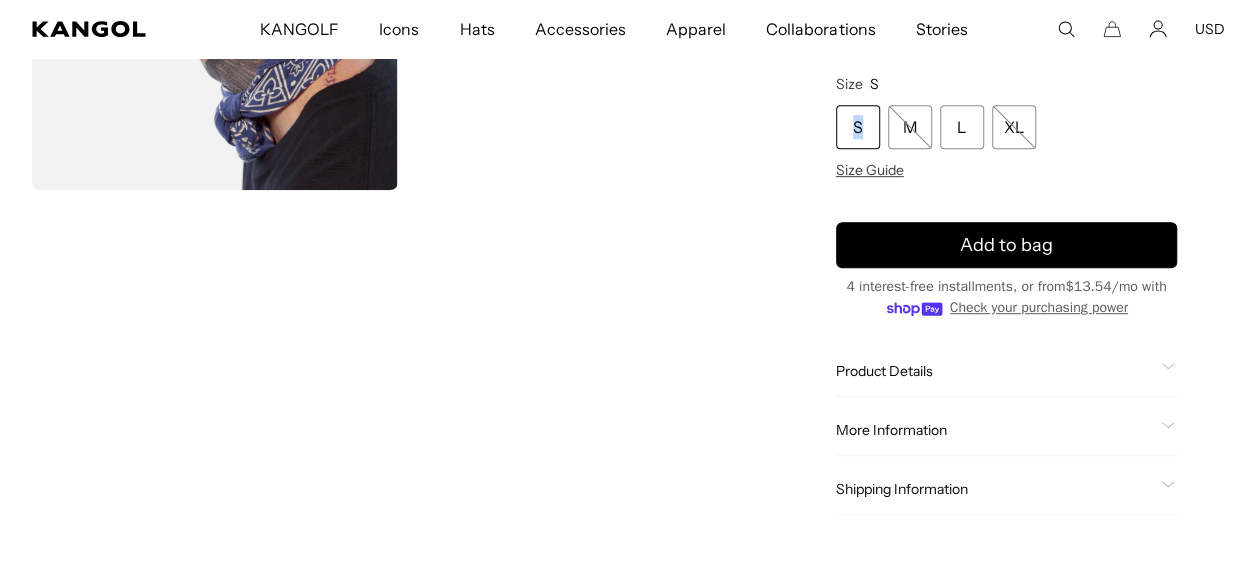 scroll, scrollTop: 400, scrollLeft: 0, axis: vertical 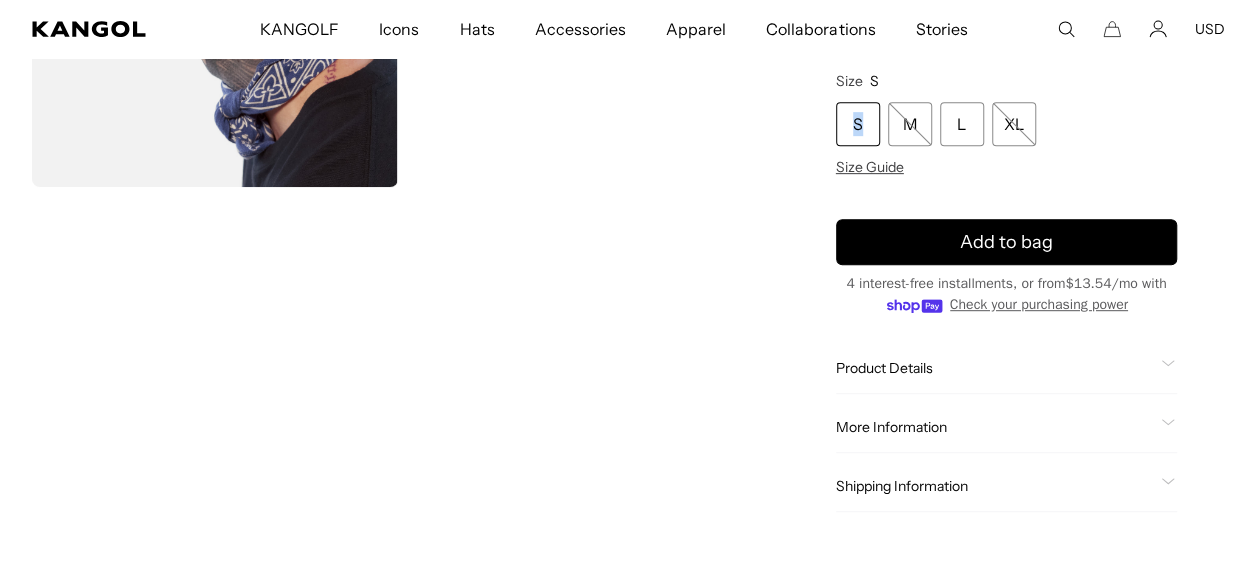 click on "S" at bounding box center [858, 124] 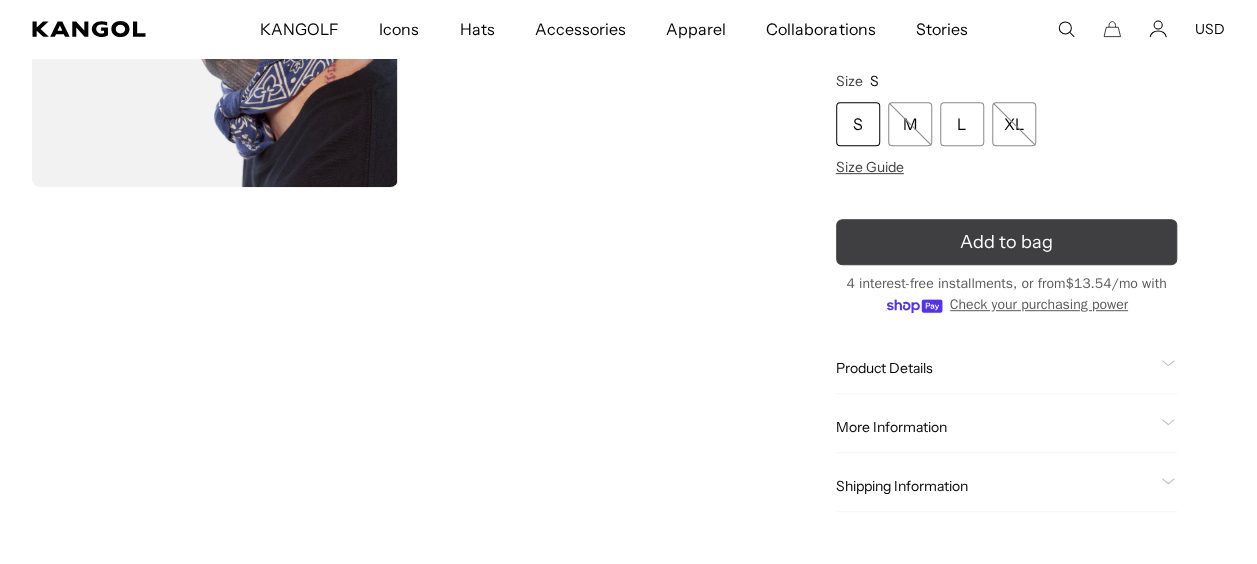 scroll, scrollTop: 0, scrollLeft: 509, axis: horizontal 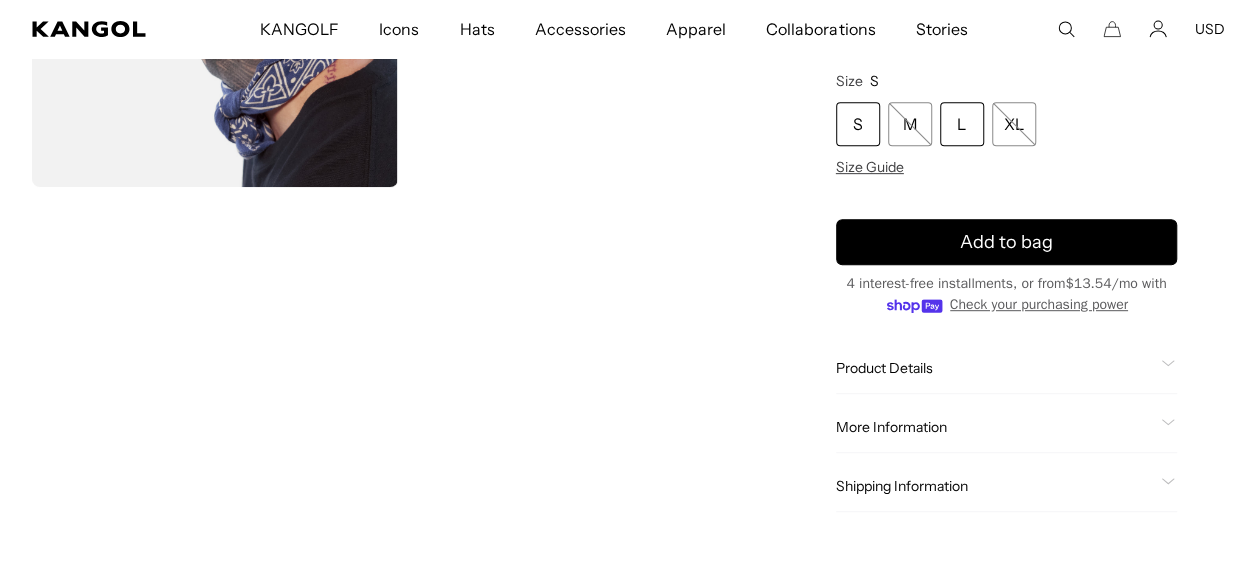 click on "L" at bounding box center (962, 124) 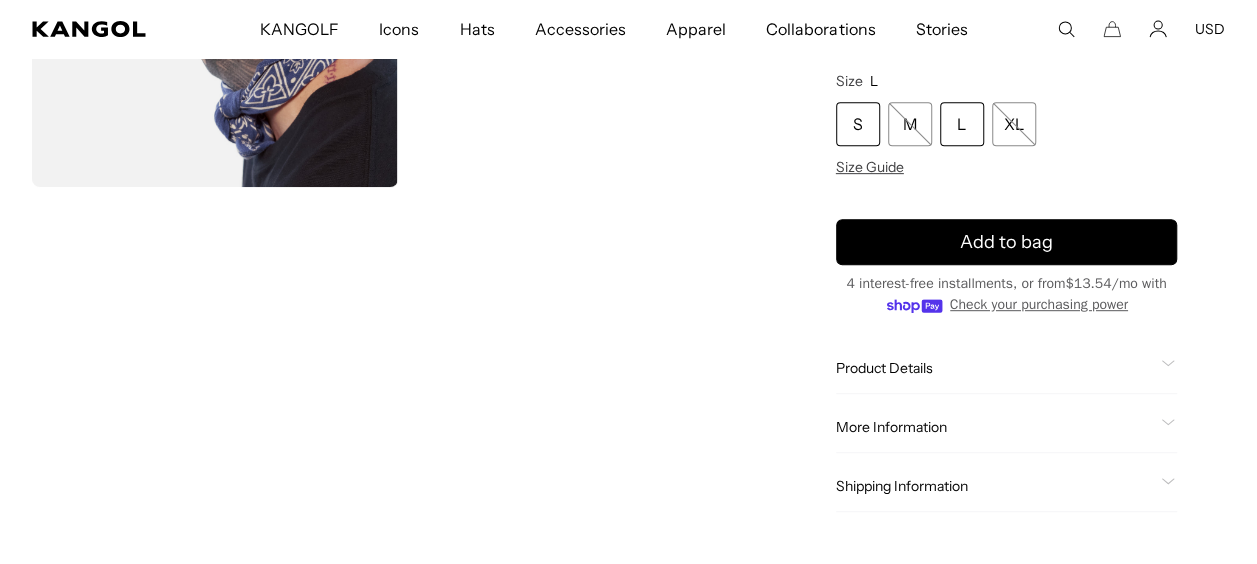 click on "S" at bounding box center (858, 124) 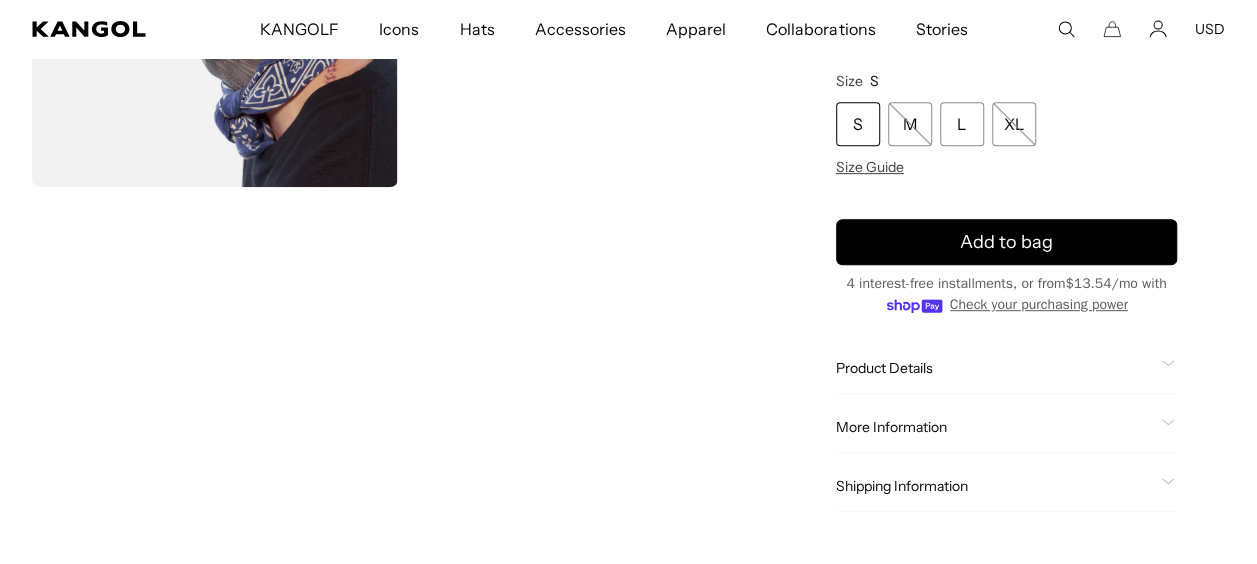 scroll, scrollTop: 0, scrollLeft: 0, axis: both 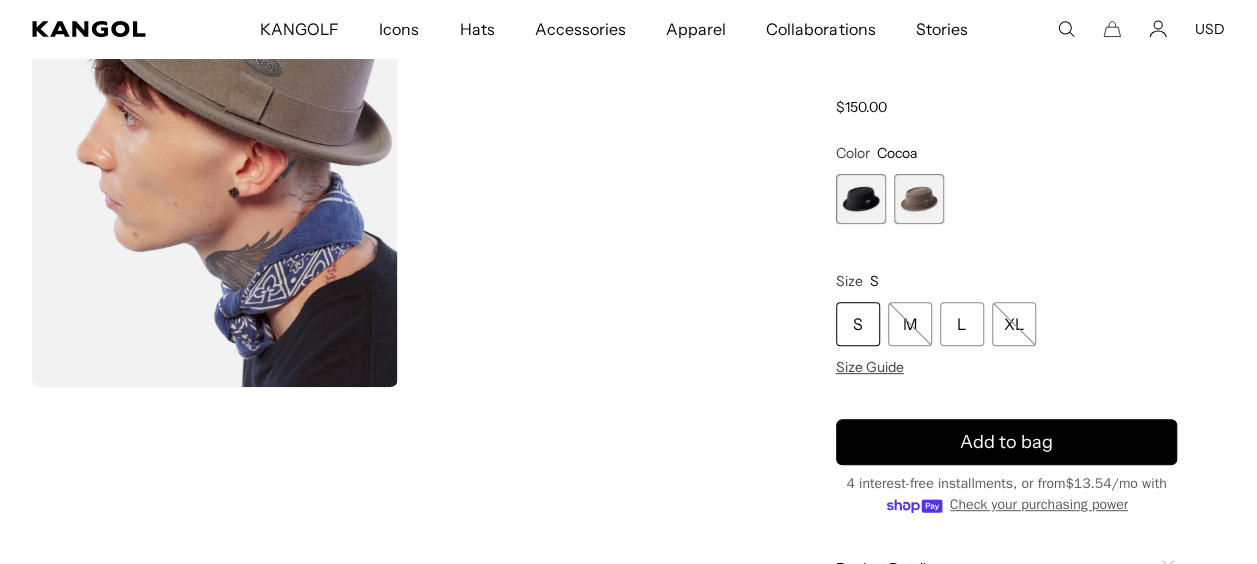 click at bounding box center [861, 199] 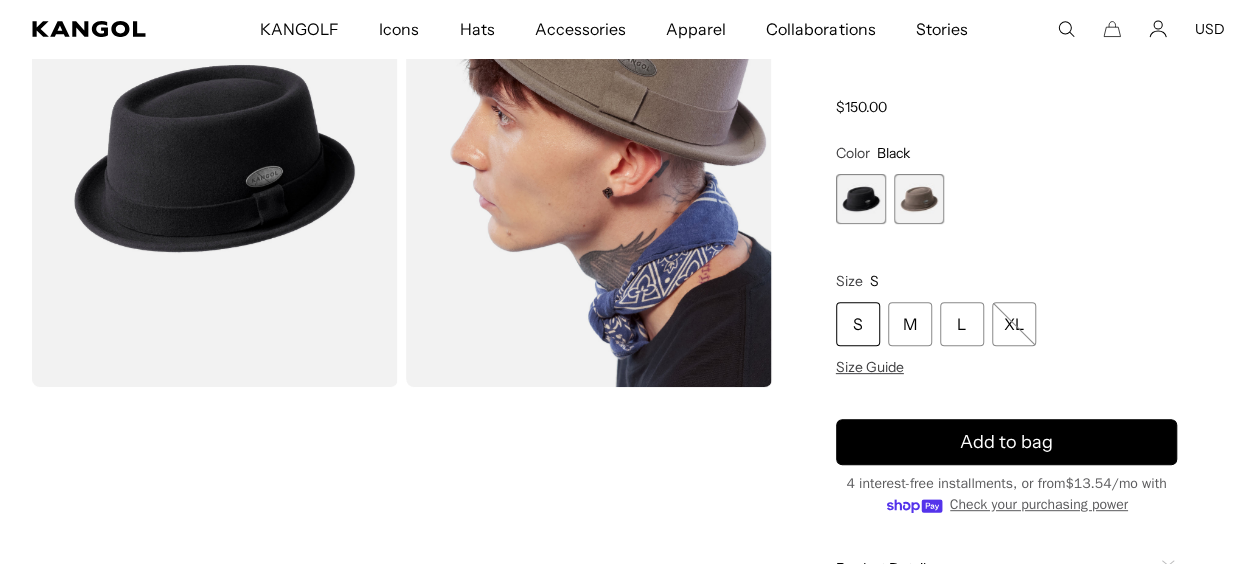 scroll, scrollTop: 0, scrollLeft: 509, axis: horizontal 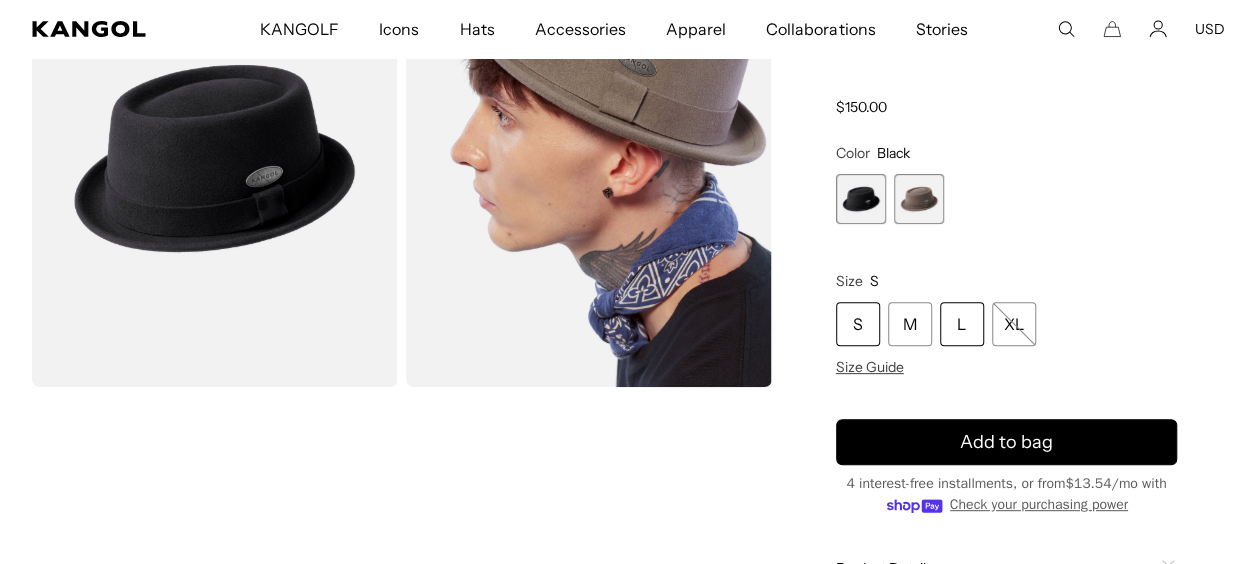 click on "L" at bounding box center [962, 324] 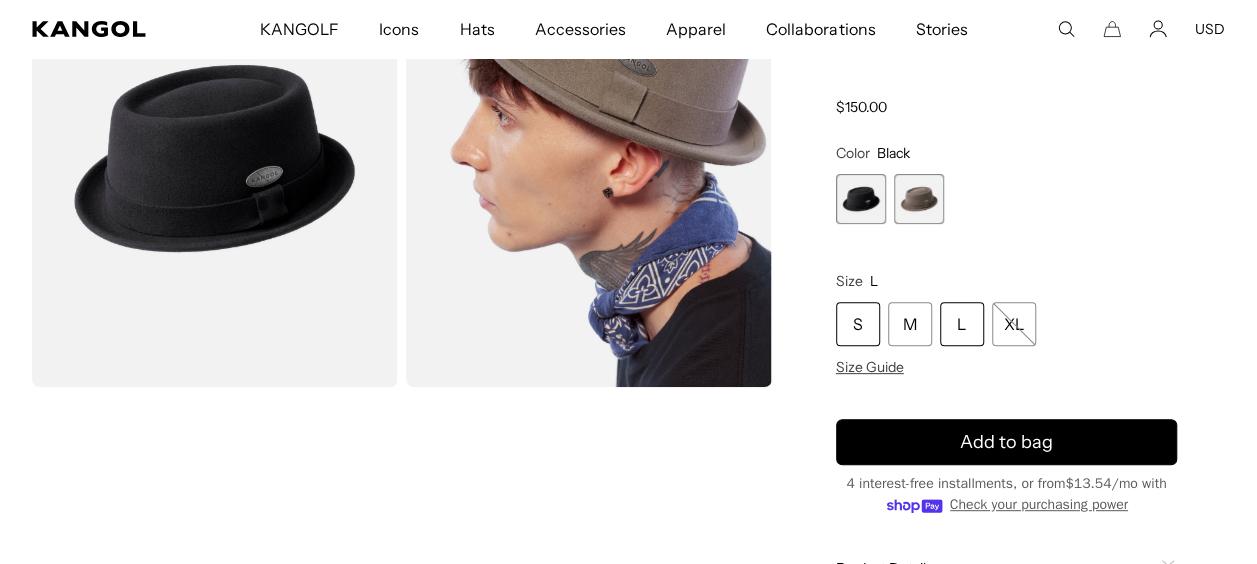 click on "S" at bounding box center (858, 324) 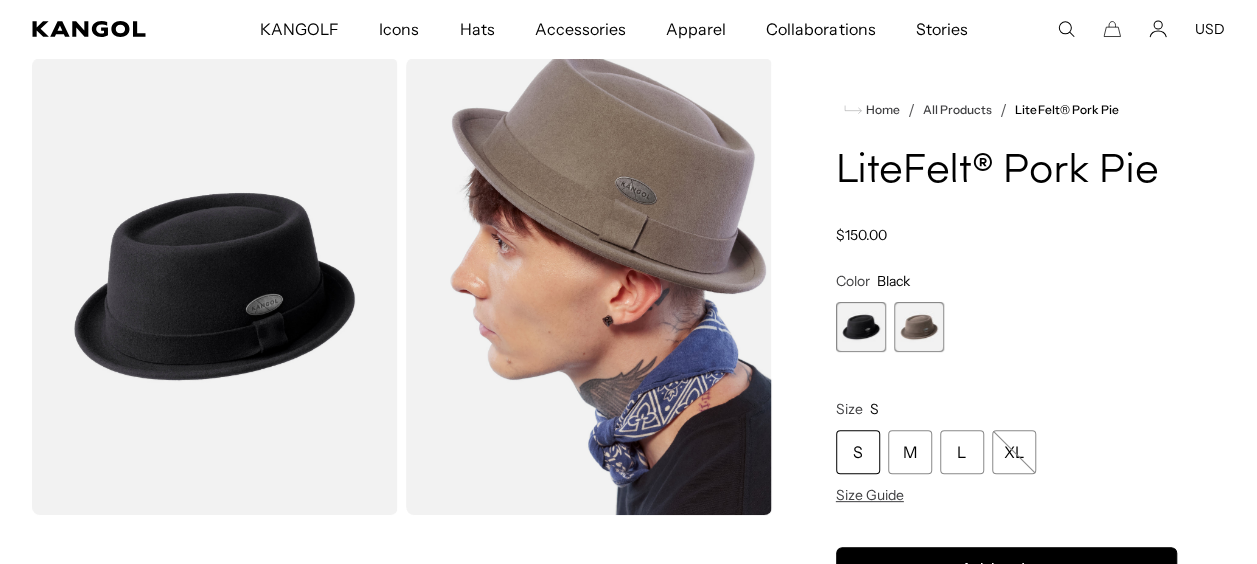 scroll, scrollTop: 0, scrollLeft: 0, axis: both 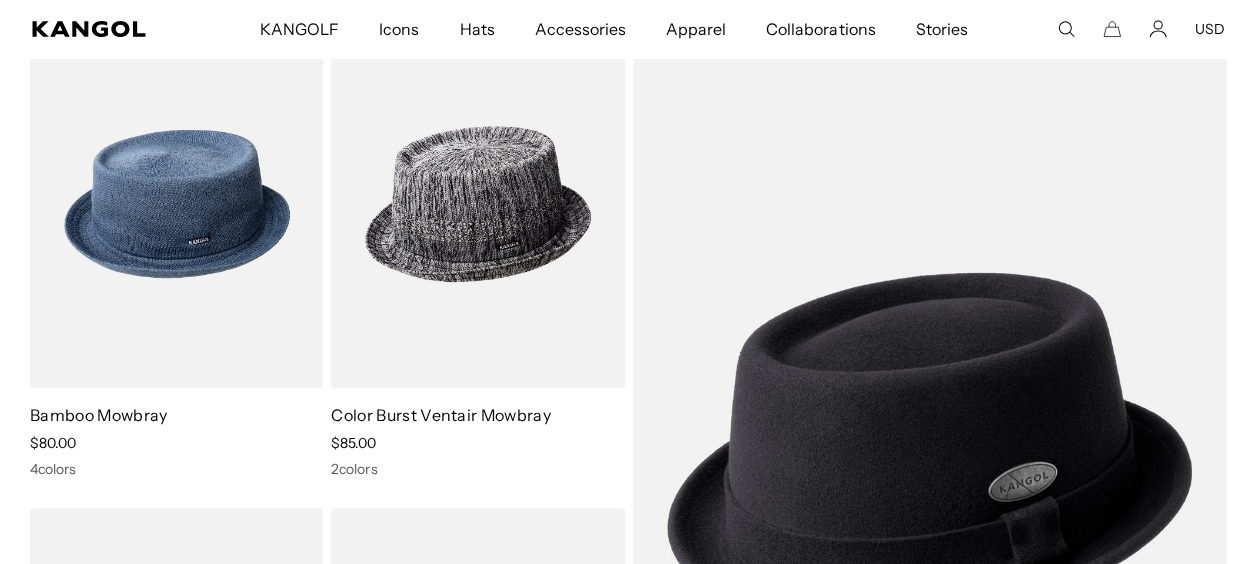 click at bounding box center (477, 204) 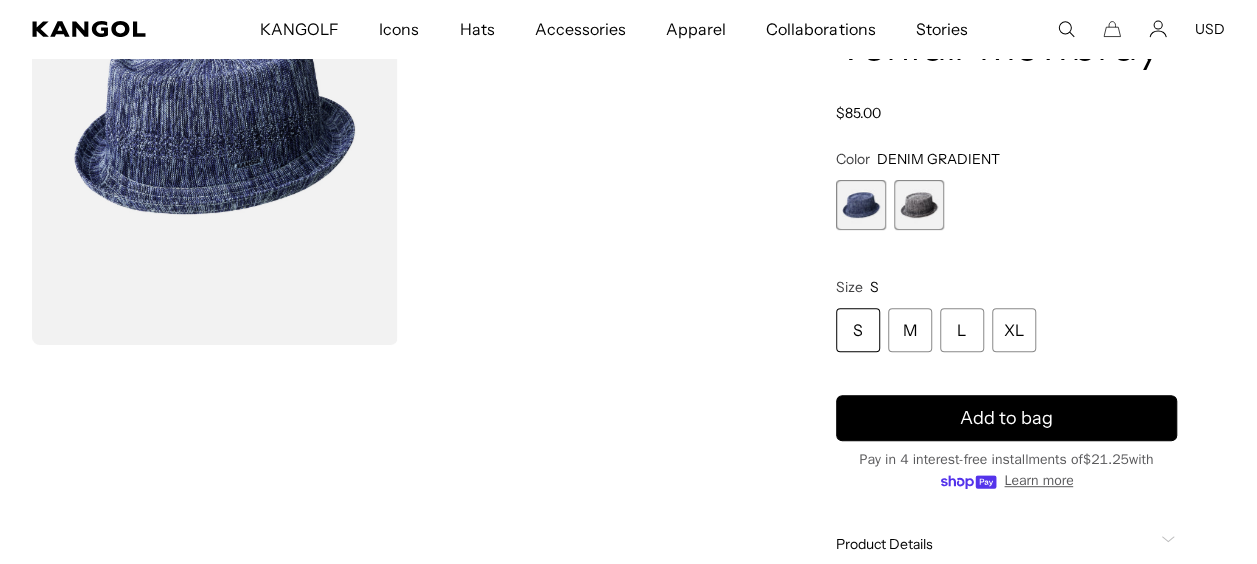 scroll, scrollTop: 300, scrollLeft: 0, axis: vertical 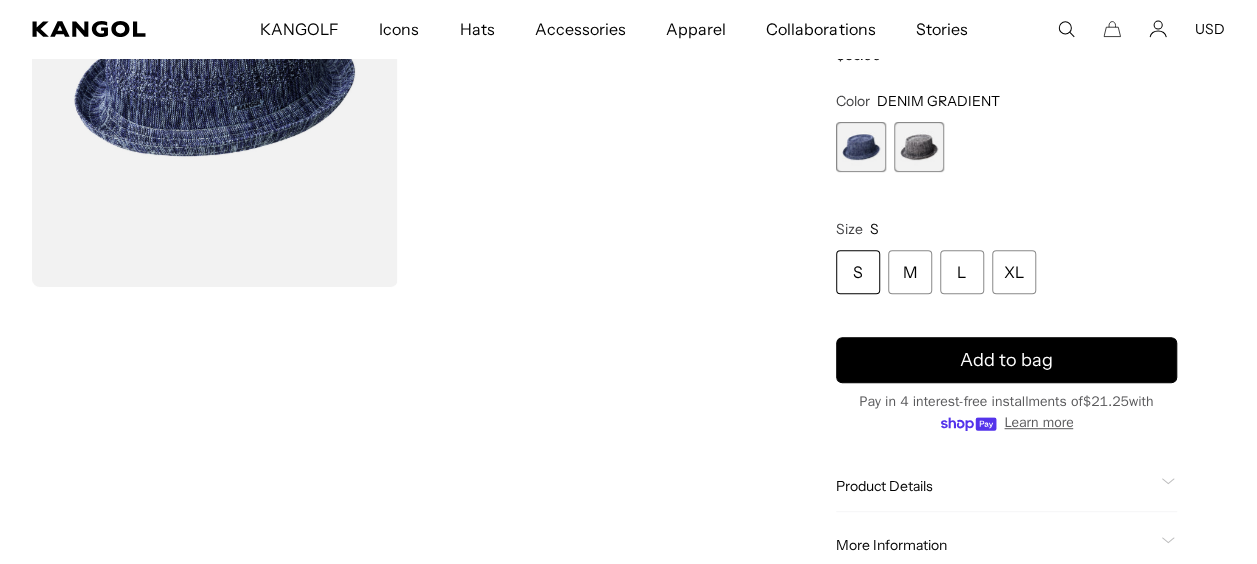 click at bounding box center (919, 147) 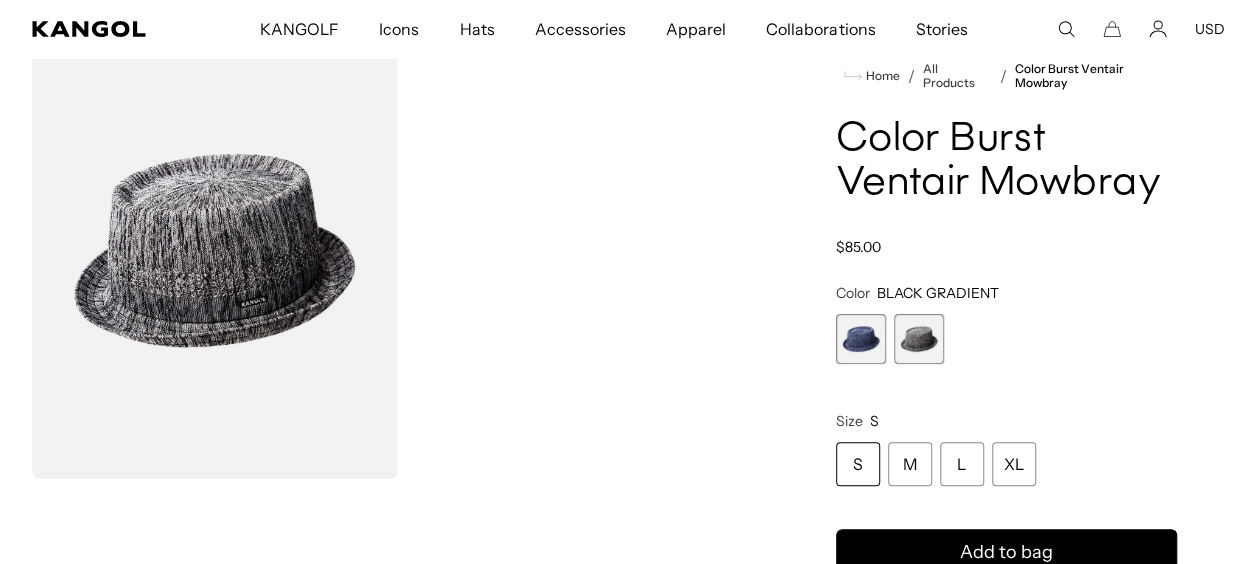 scroll, scrollTop: 100, scrollLeft: 0, axis: vertical 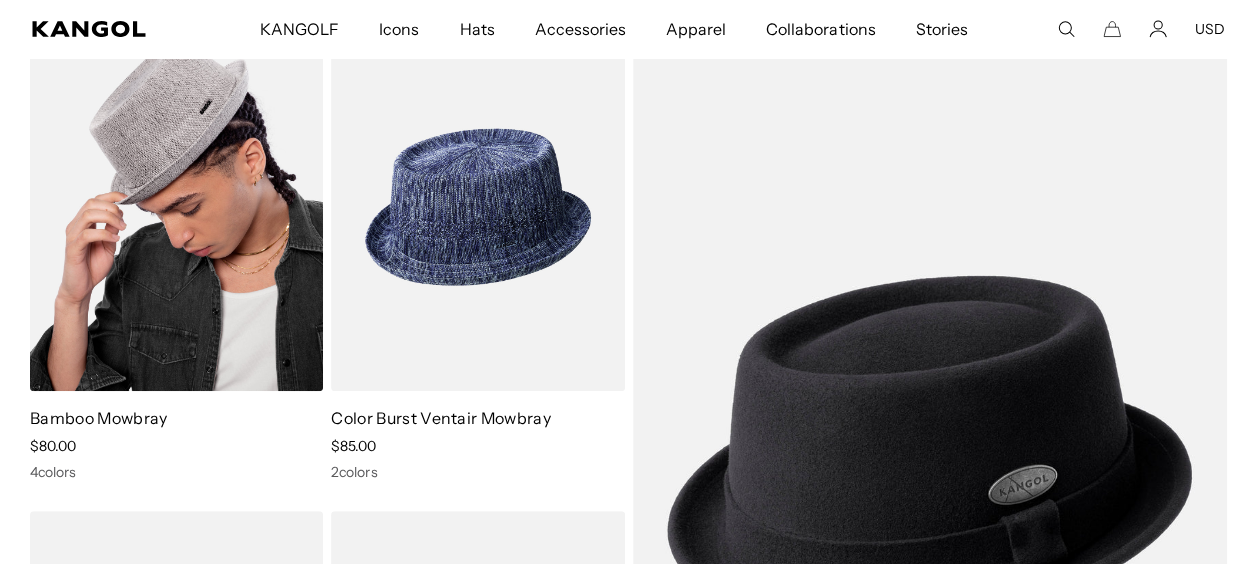click at bounding box center [176, 207] 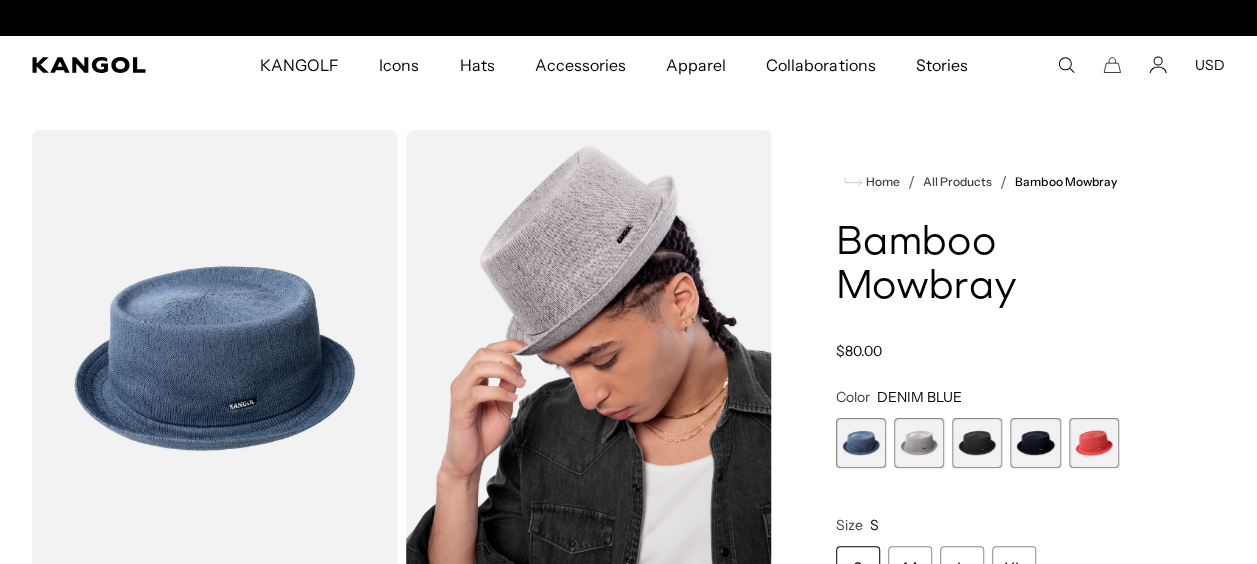 scroll, scrollTop: 244, scrollLeft: 0, axis: vertical 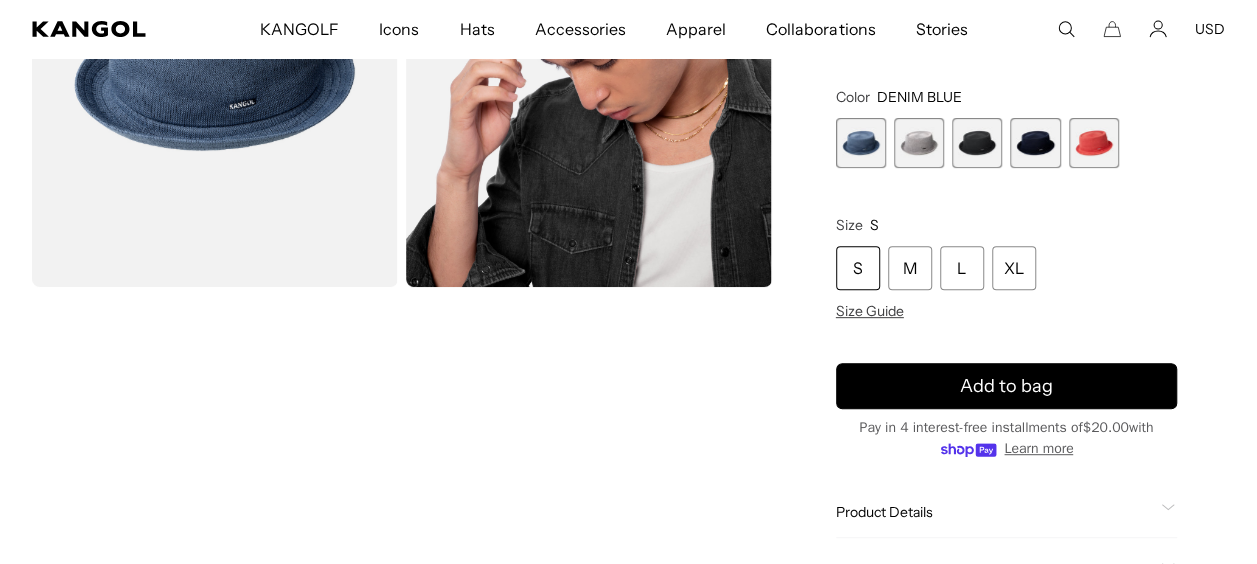 click at bounding box center (861, 143) 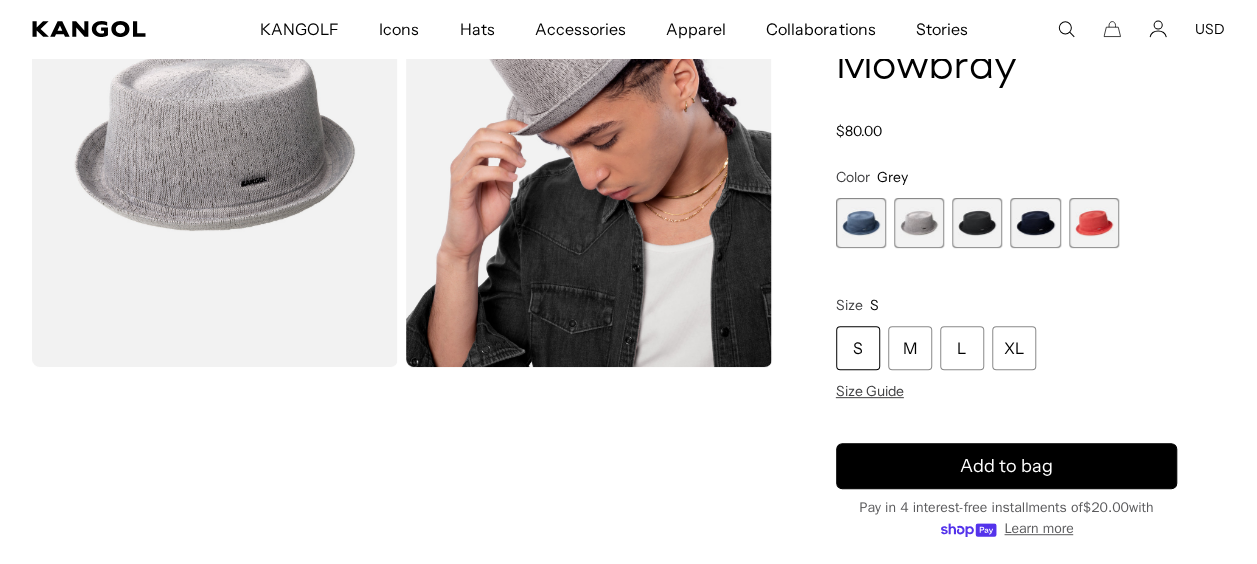 scroll, scrollTop: 100, scrollLeft: 0, axis: vertical 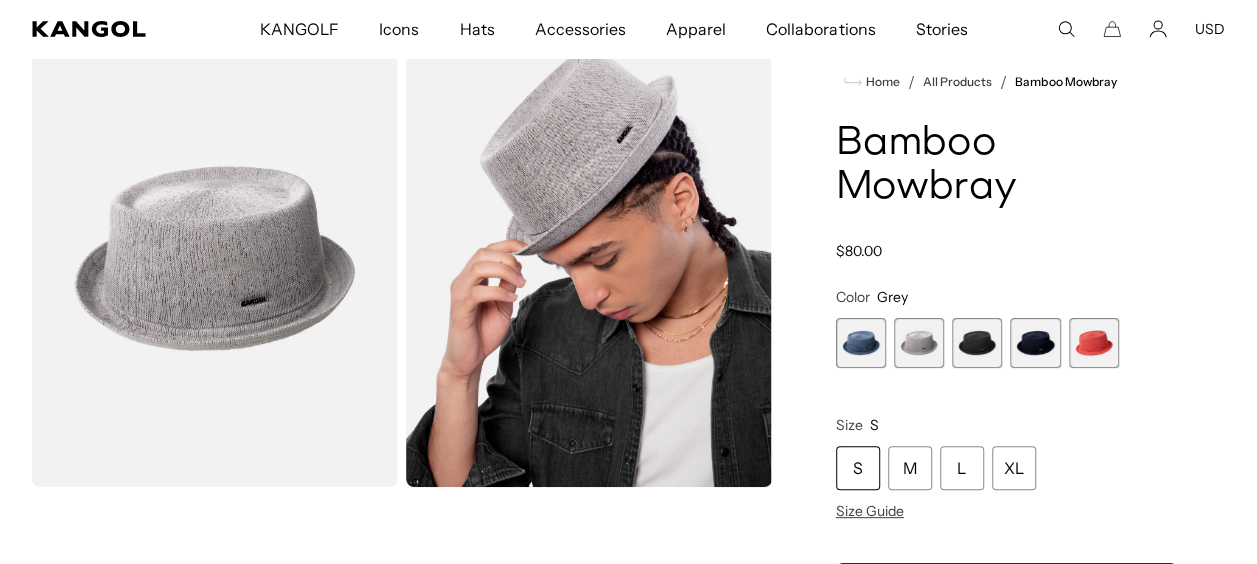 click at bounding box center [977, 343] 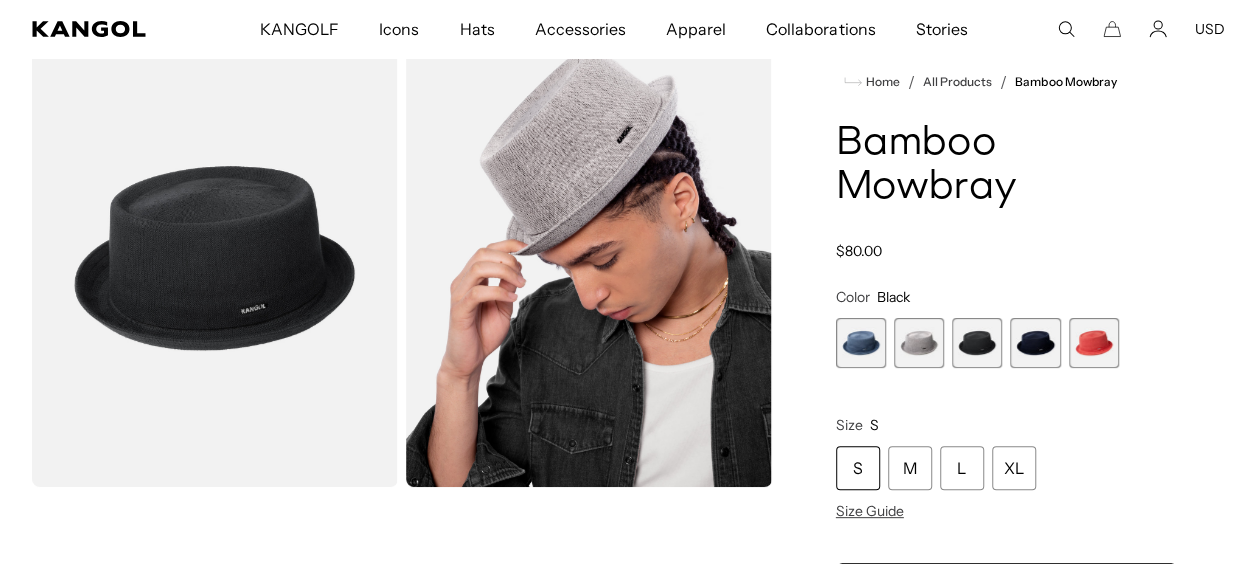 scroll, scrollTop: 0, scrollLeft: 0, axis: both 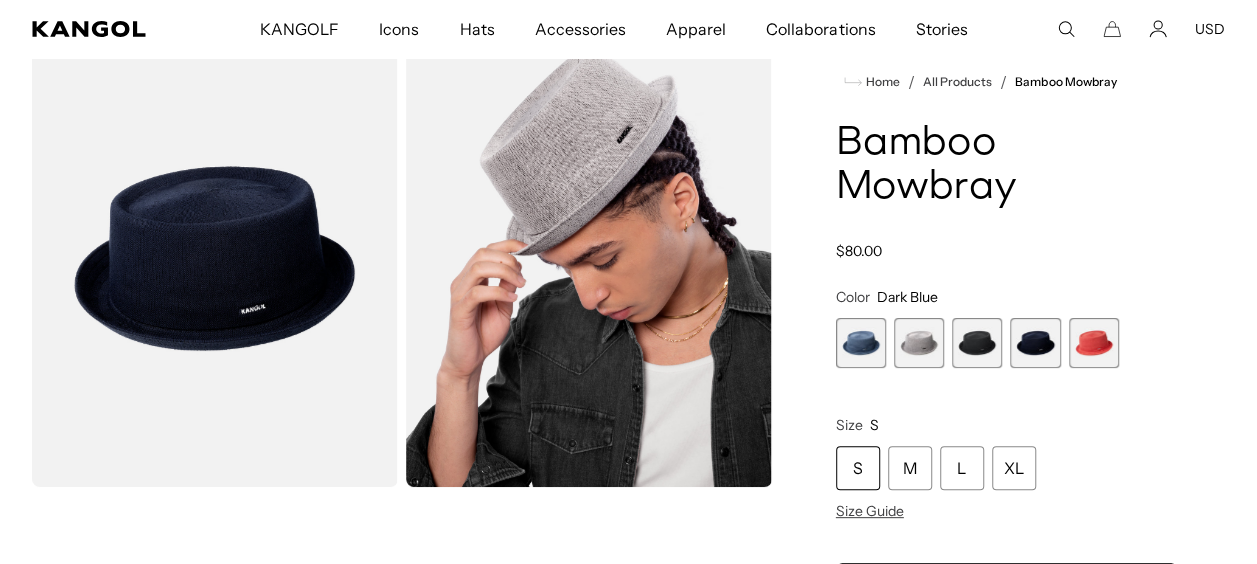 click at bounding box center [1094, 343] 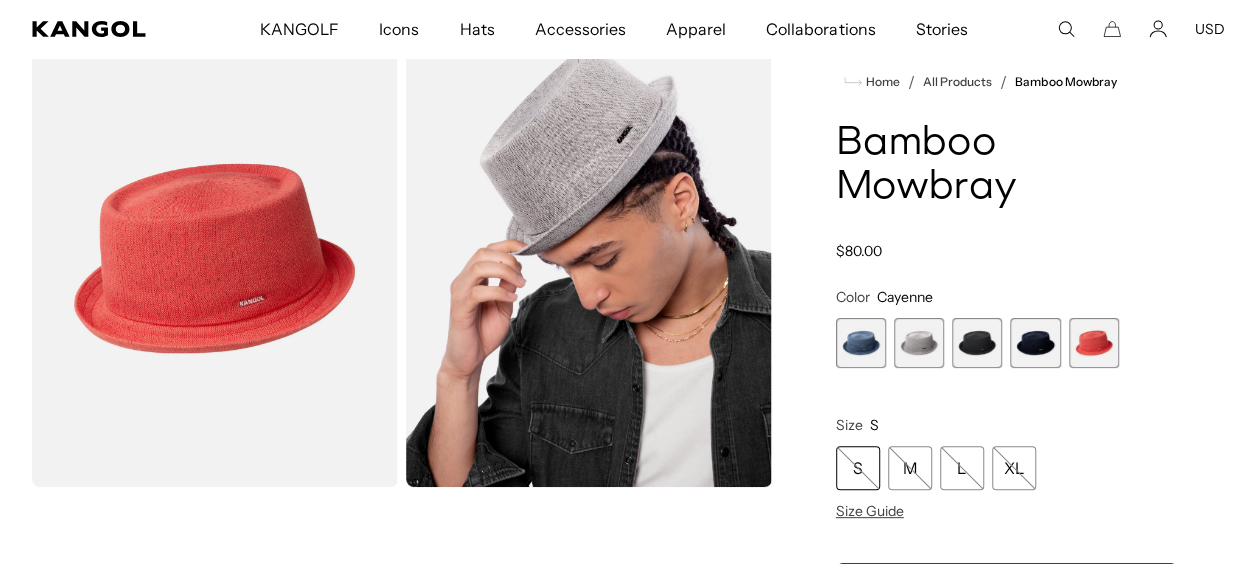 scroll, scrollTop: 300, scrollLeft: 0, axis: vertical 